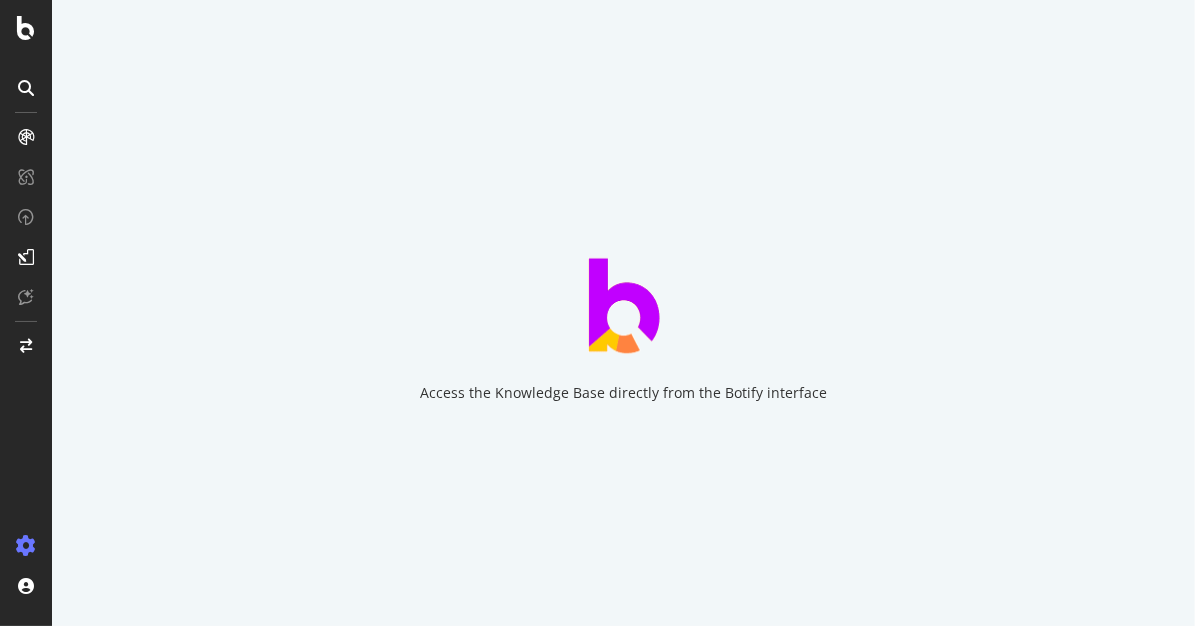 scroll, scrollTop: 0, scrollLeft: 0, axis: both 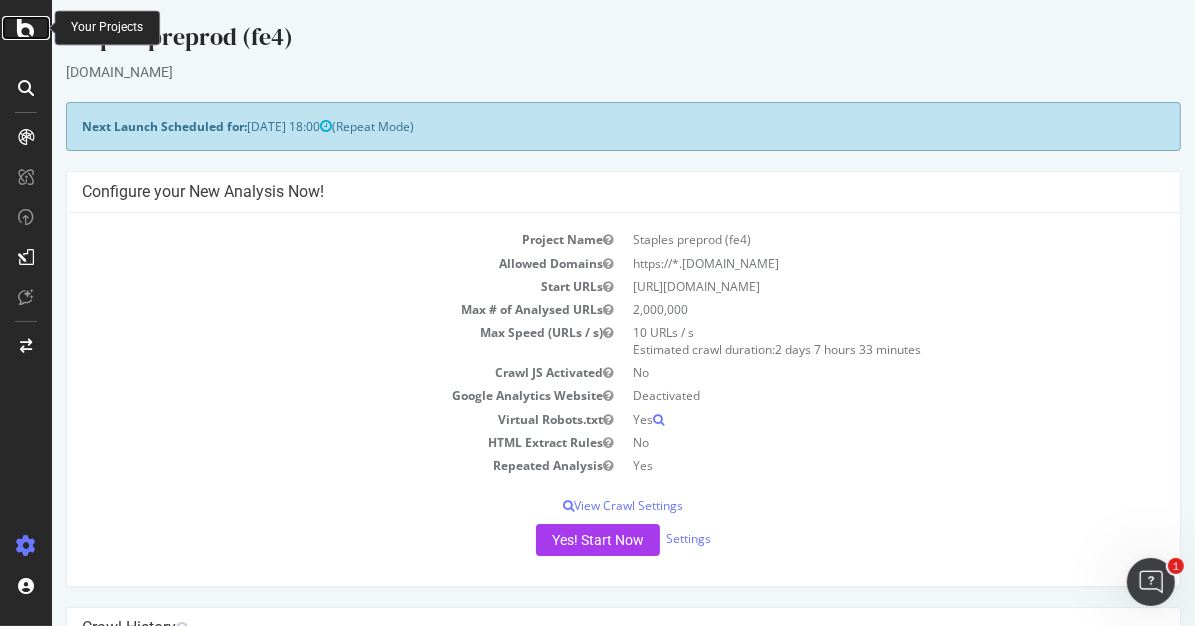 click at bounding box center (26, 28) 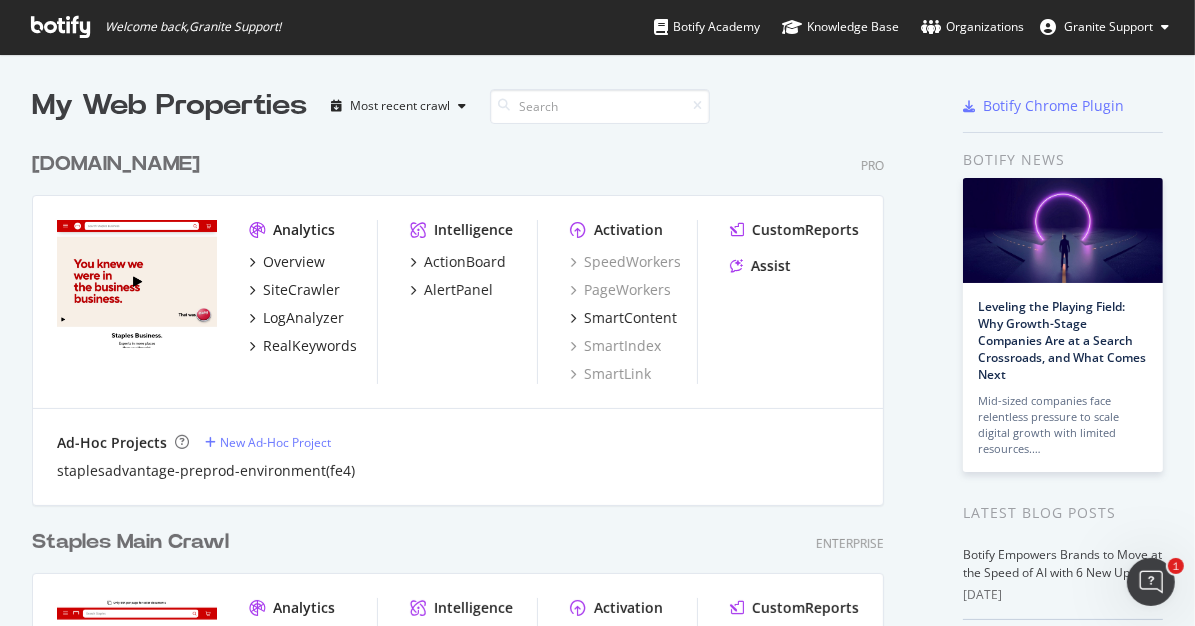 scroll, scrollTop: 16, scrollLeft: 16, axis: both 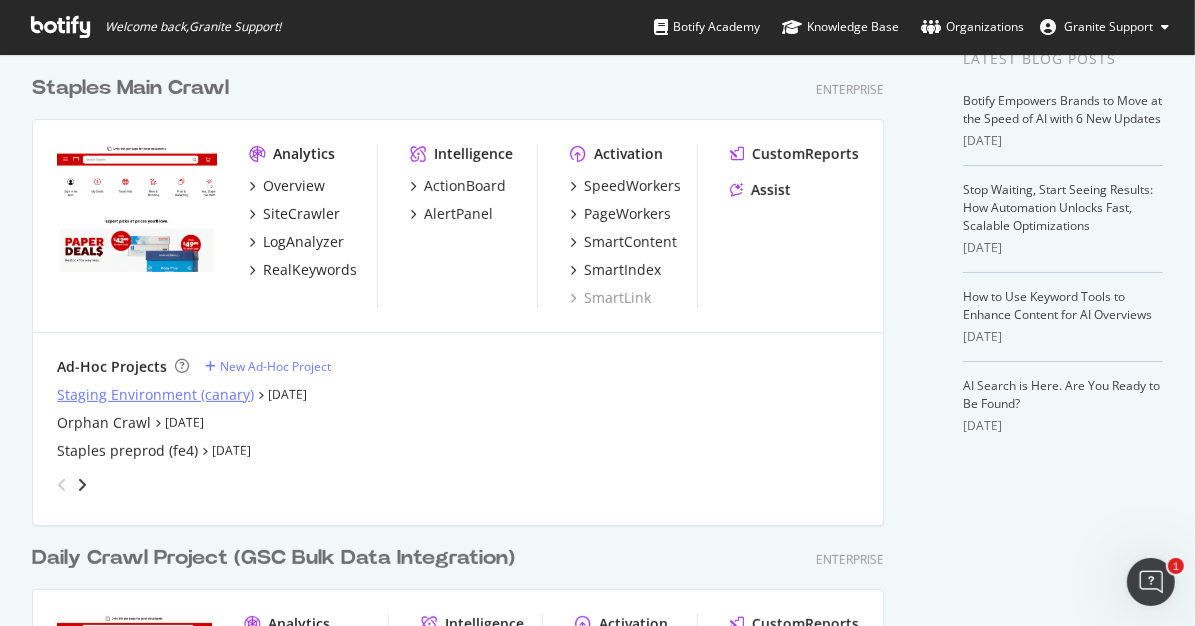 click on "Staging Environment (canary)" at bounding box center (155, 395) 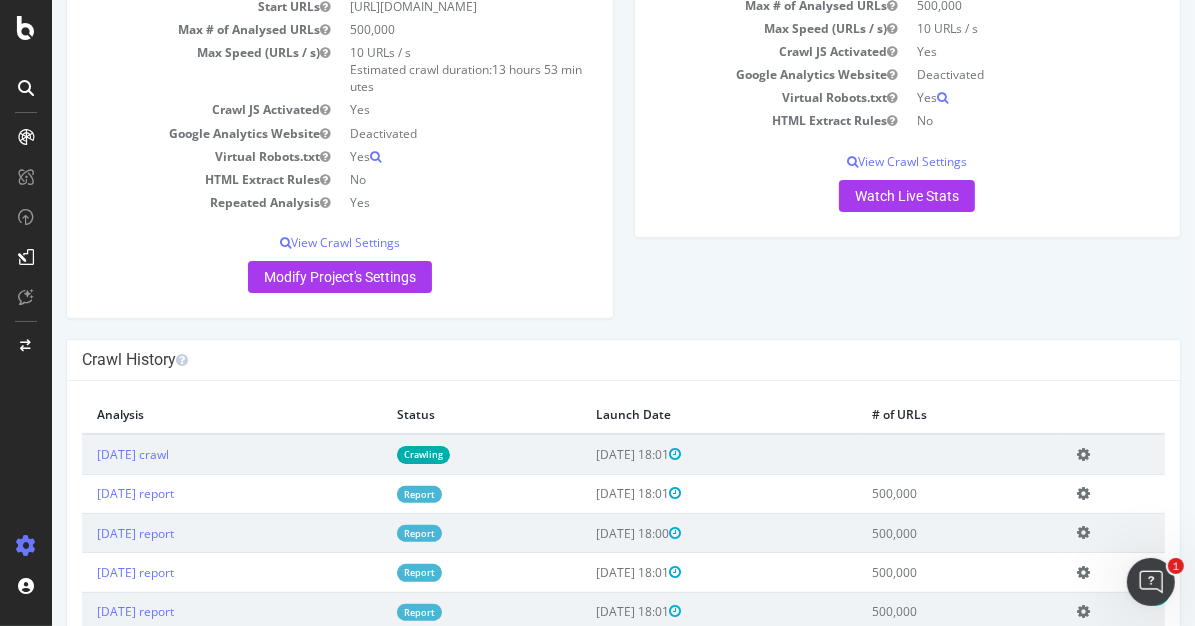 scroll, scrollTop: 0, scrollLeft: 0, axis: both 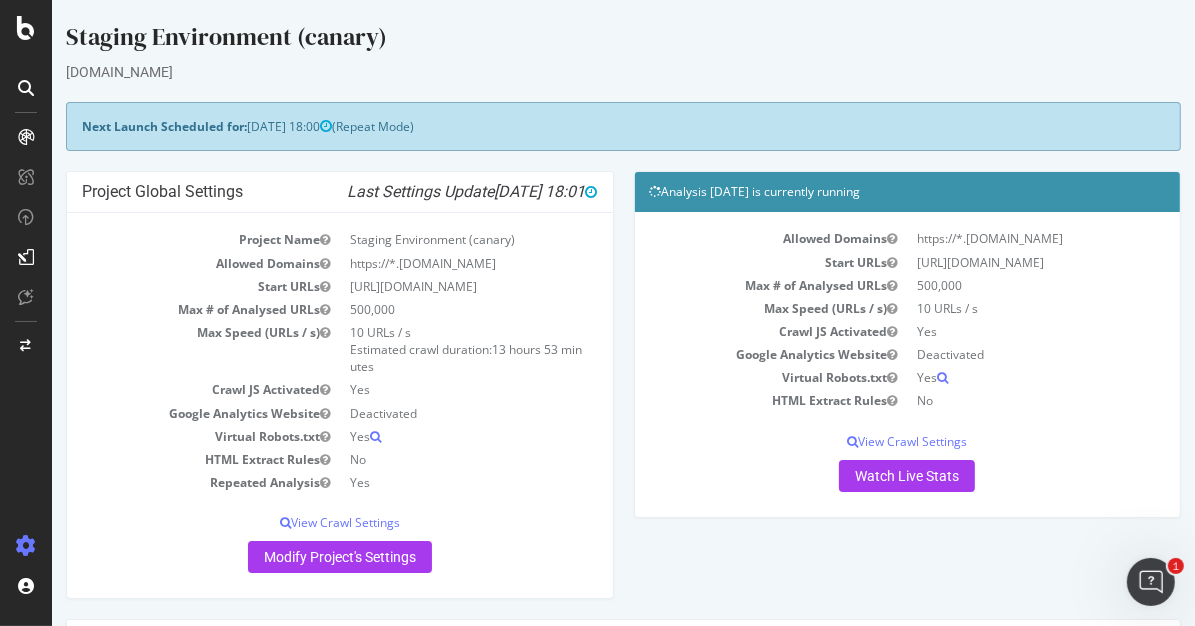 click at bounding box center (26, 313) 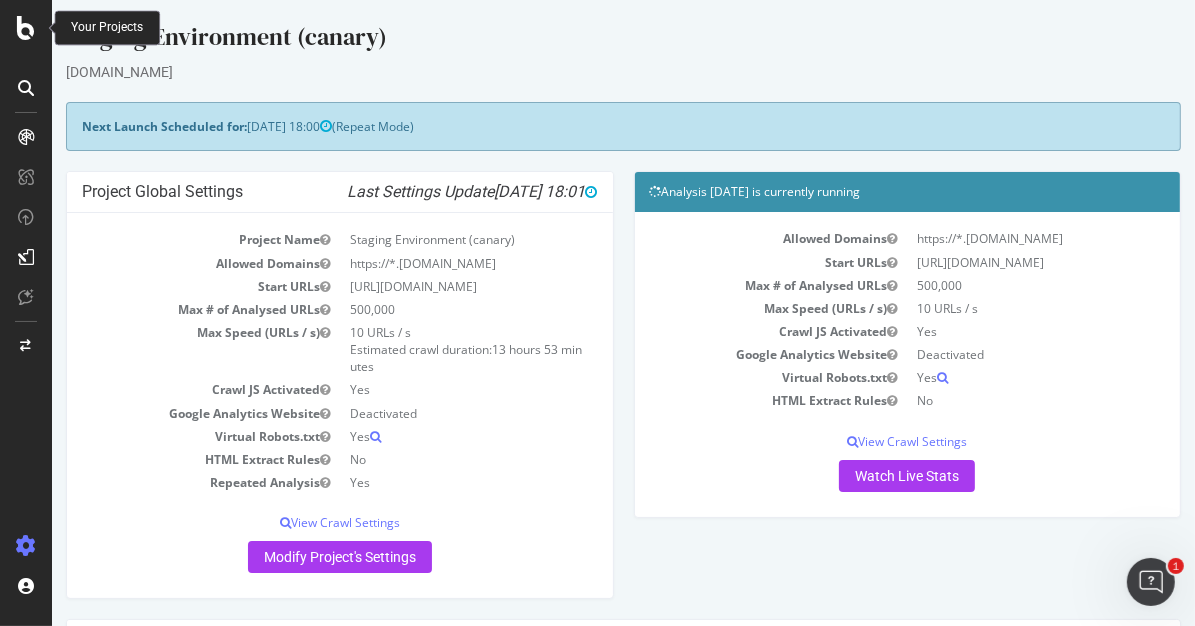 click at bounding box center [26, 28] 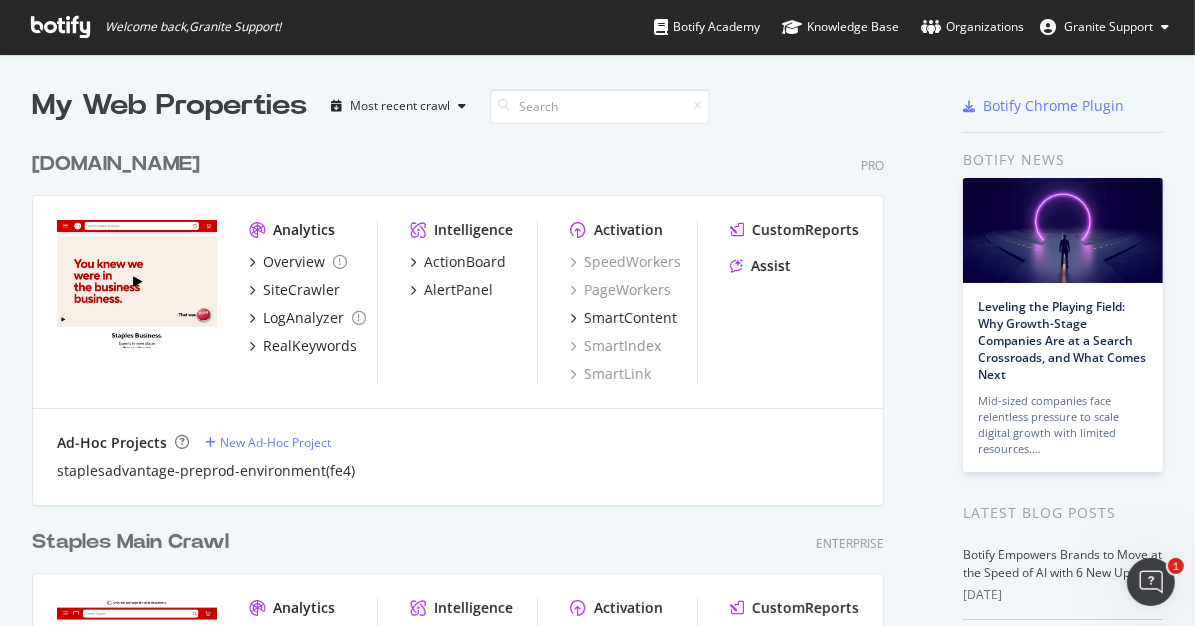 scroll, scrollTop: 16, scrollLeft: 16, axis: both 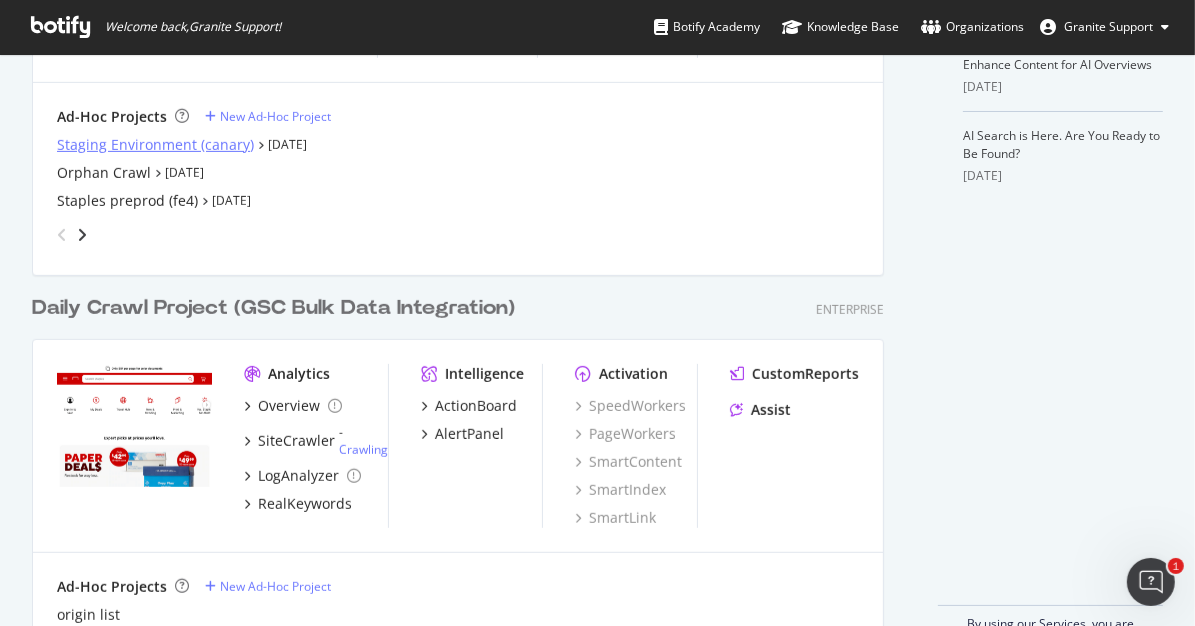 click on "Staging Environment (canary)" at bounding box center [155, 145] 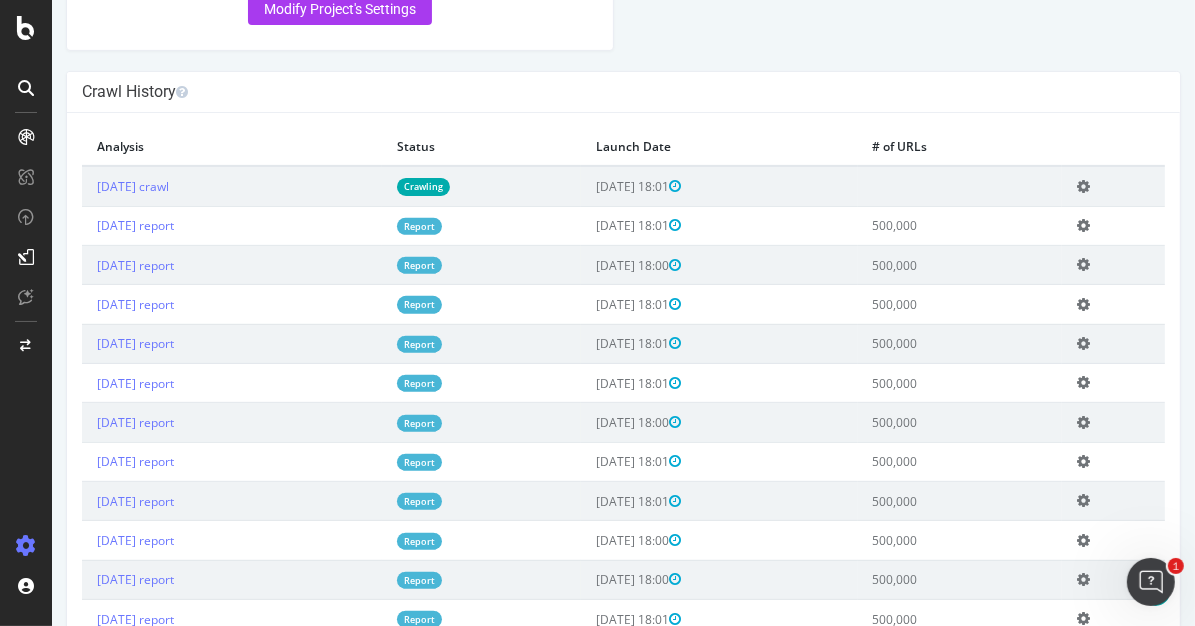 scroll, scrollTop: 551, scrollLeft: 0, axis: vertical 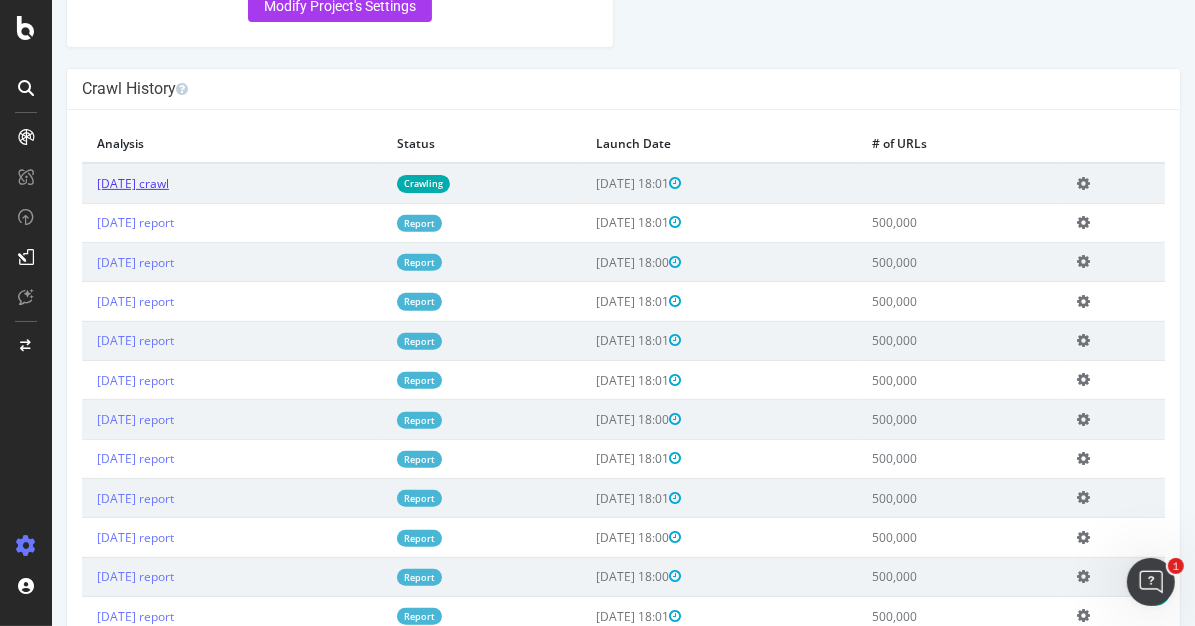 click on "[DATE]
crawl" at bounding box center (132, 183) 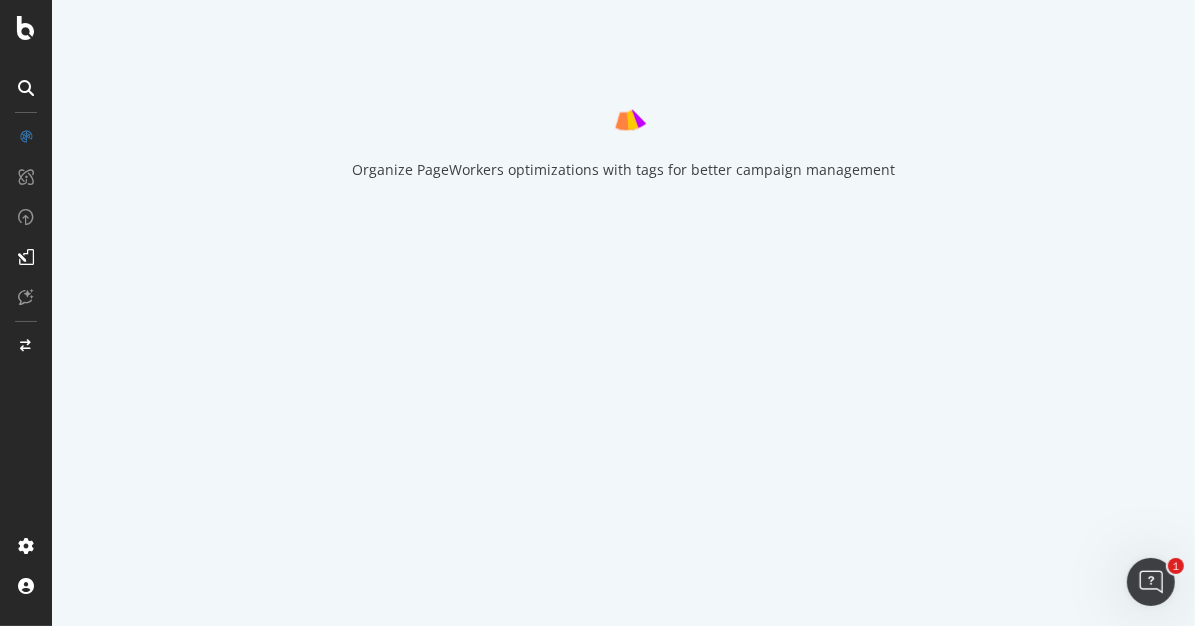 scroll, scrollTop: 0, scrollLeft: 0, axis: both 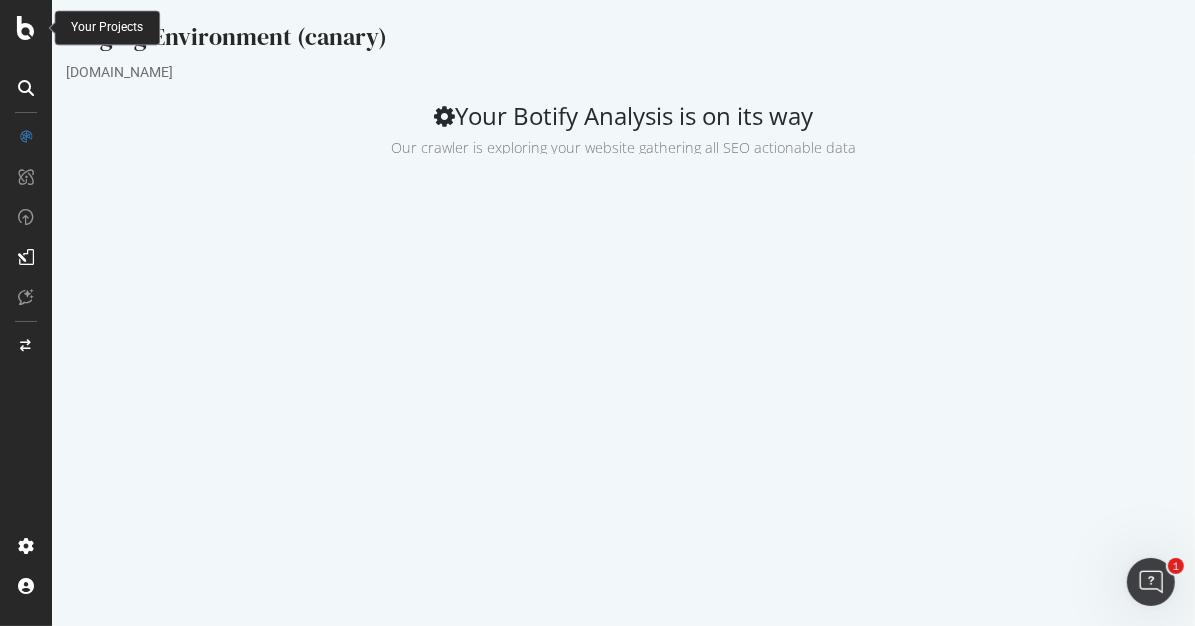 click at bounding box center [26, 28] 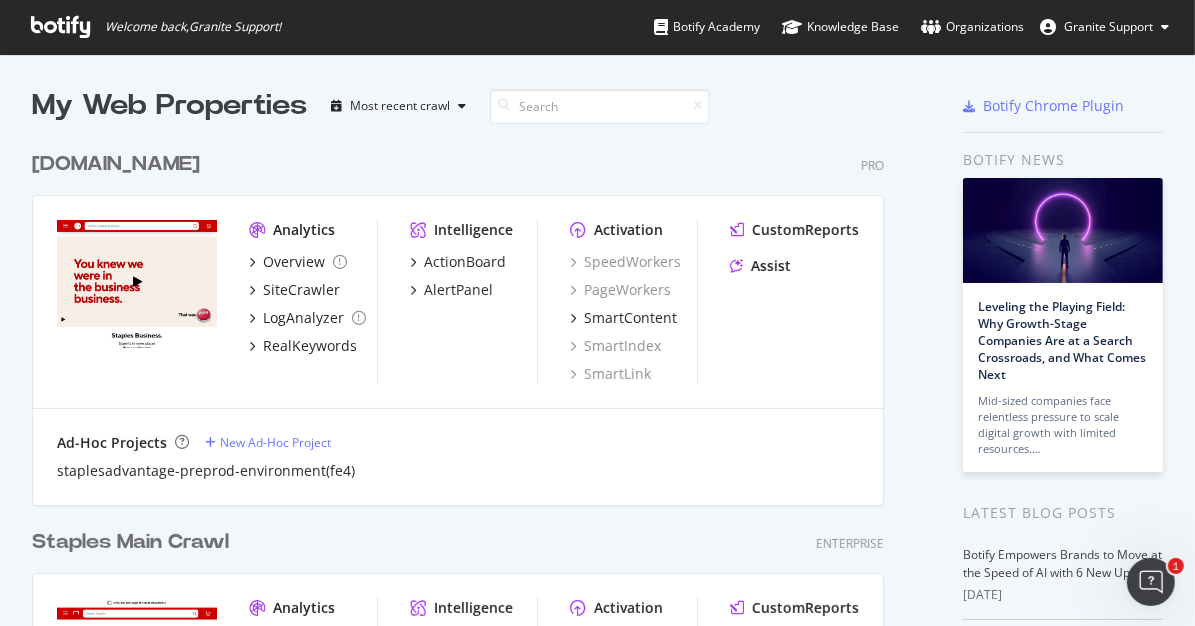 scroll, scrollTop: 16, scrollLeft: 16, axis: both 